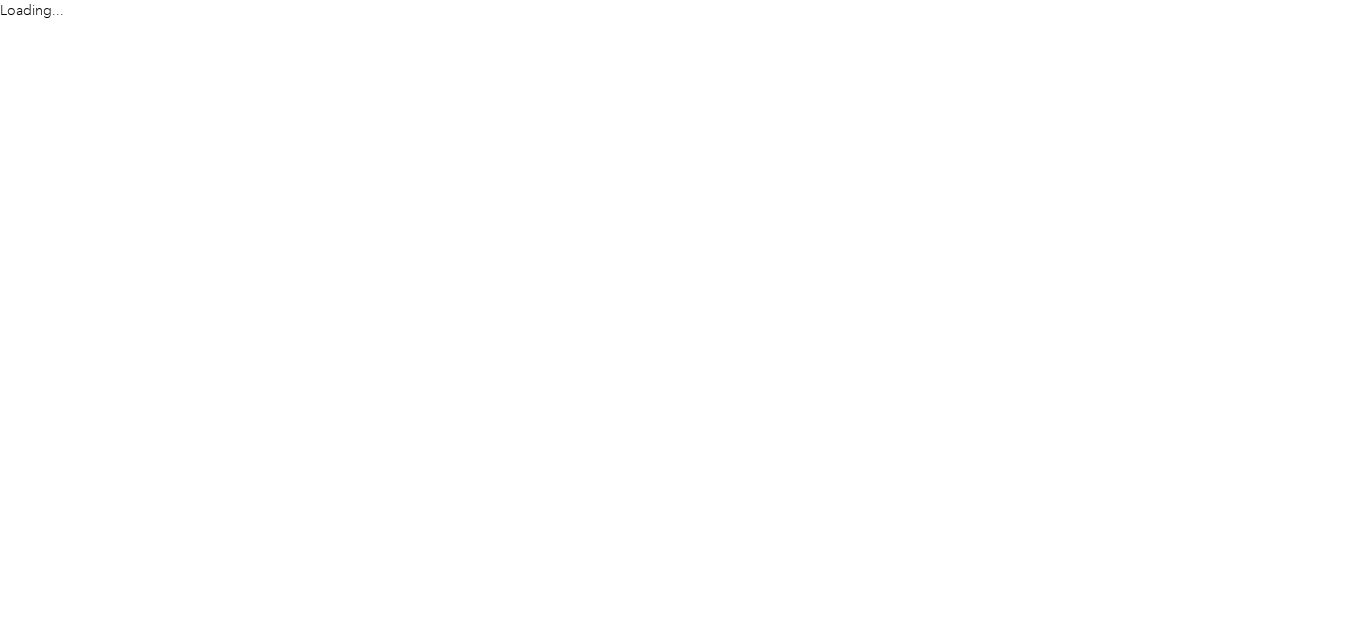 scroll, scrollTop: 0, scrollLeft: 0, axis: both 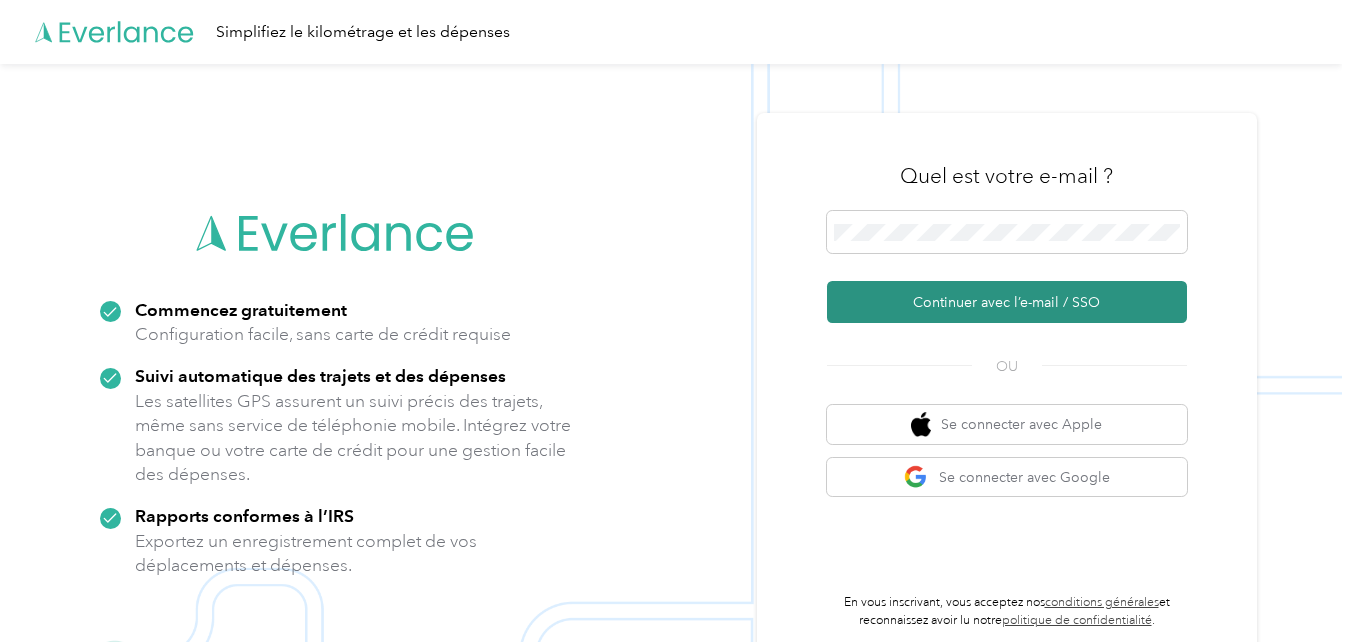 click on "Continuer avec l’e-mail / SSO" at bounding box center (1007, 302) 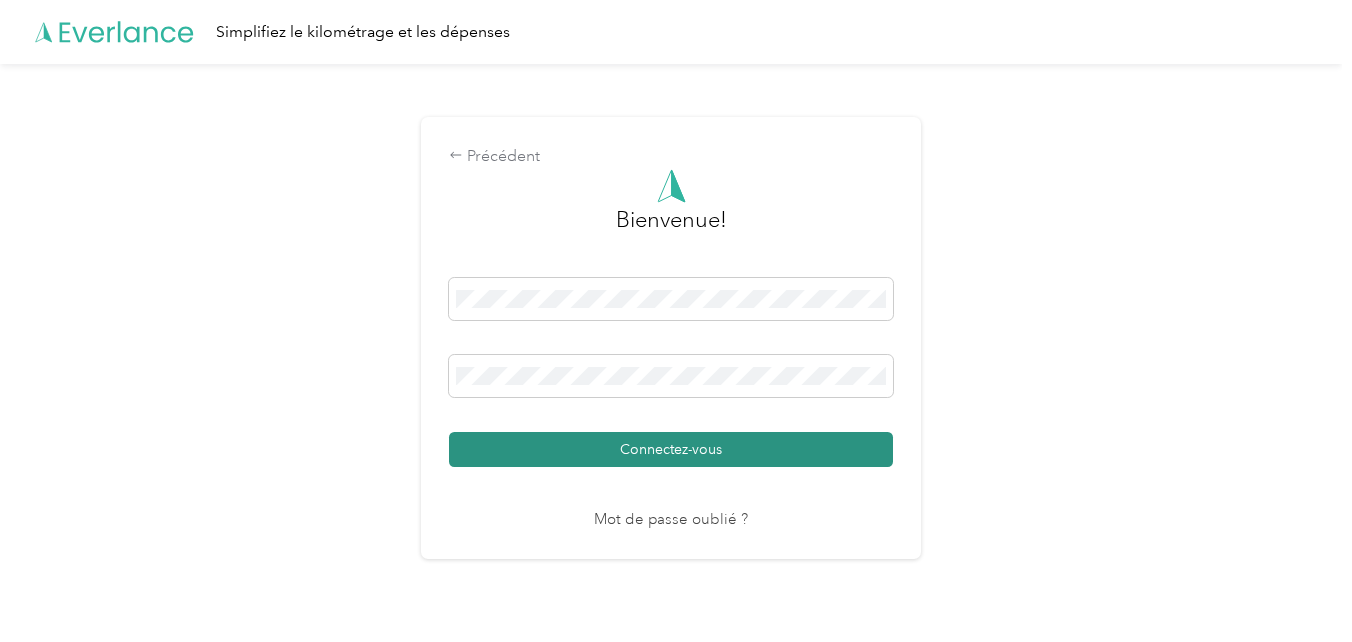 click on "Connectez-vous" at bounding box center [671, 449] 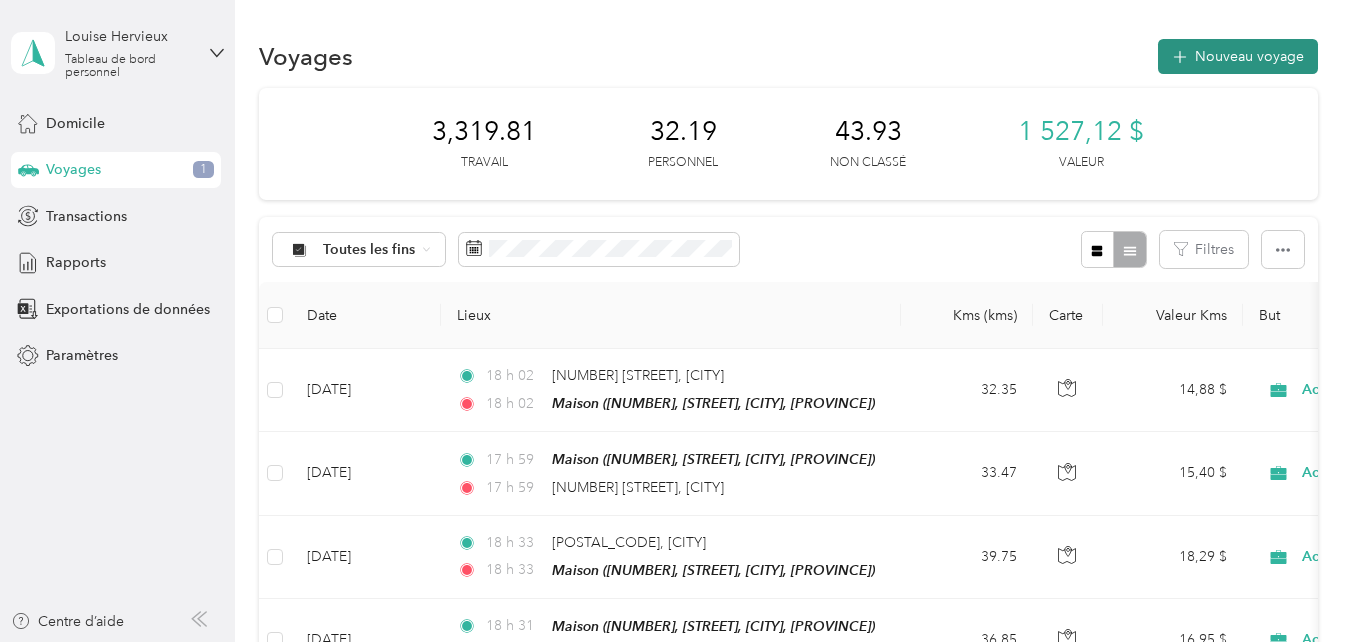 click on "Nouveau voyage" at bounding box center [1249, 56] 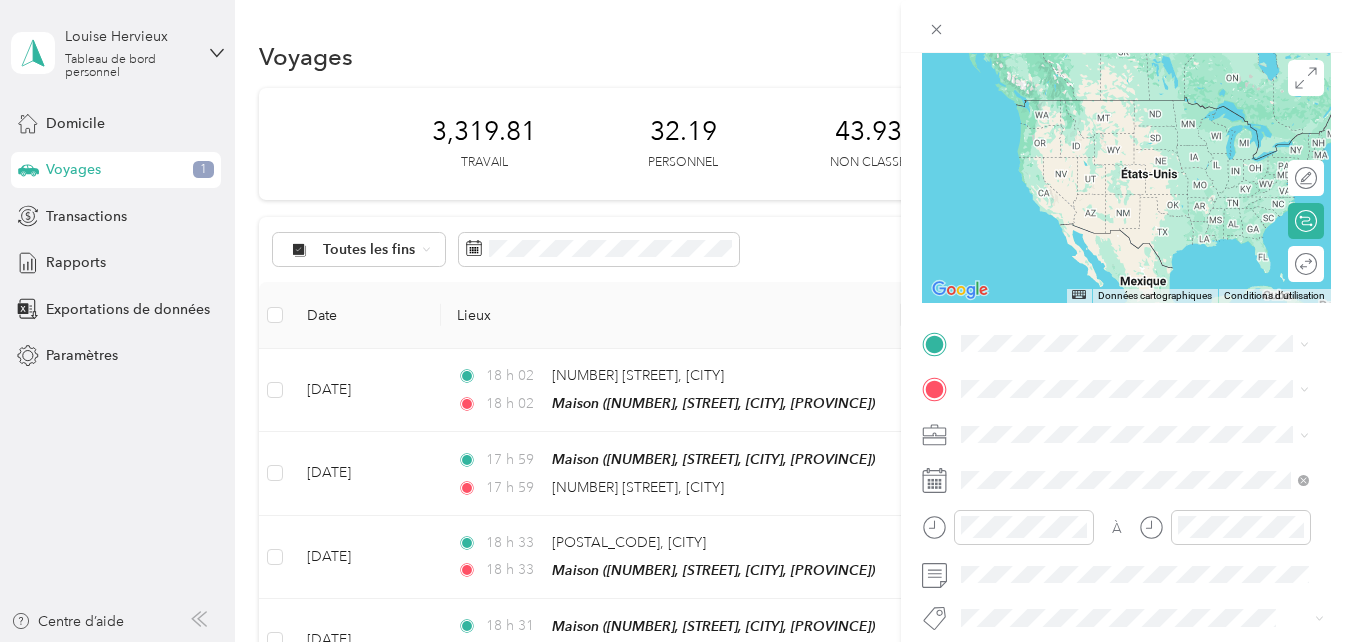 scroll, scrollTop: 157, scrollLeft: 0, axis: vertical 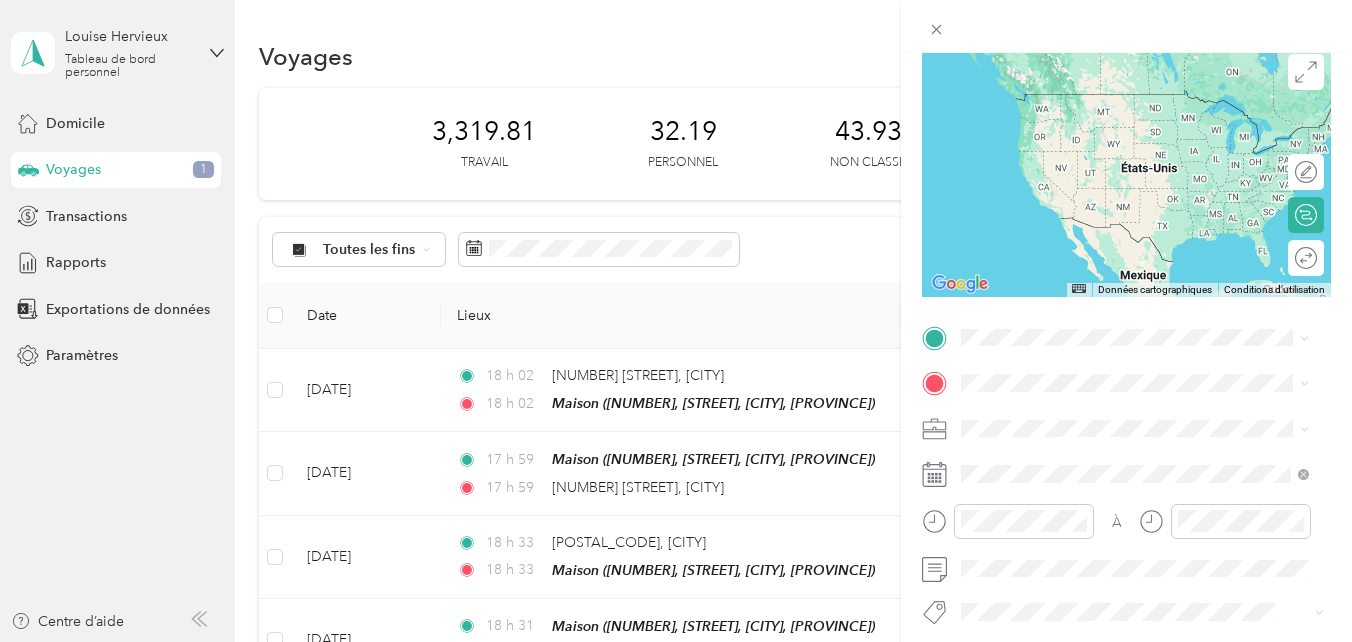 click on "[NUMBER] [STREET], [CITY], [PROVINCE], Canada" at bounding box center (1130, 450) 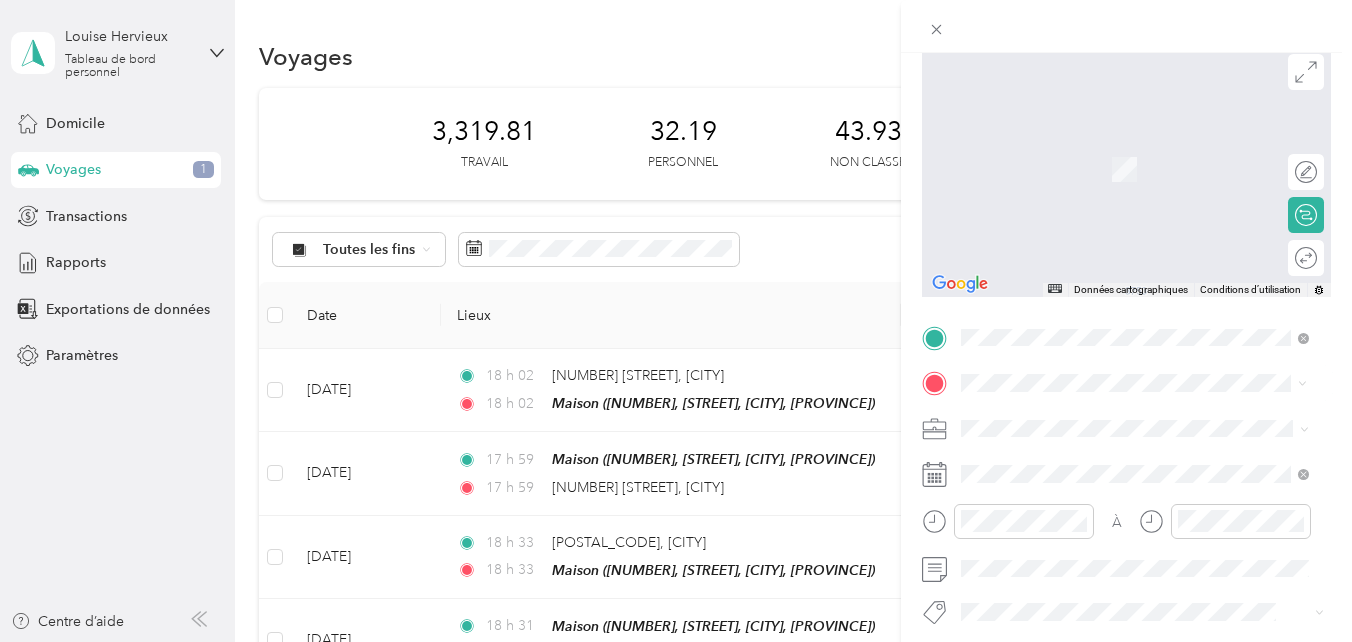 click on "[NUMBER] [STREET], [CITY]" at bounding box center [1085, 138] 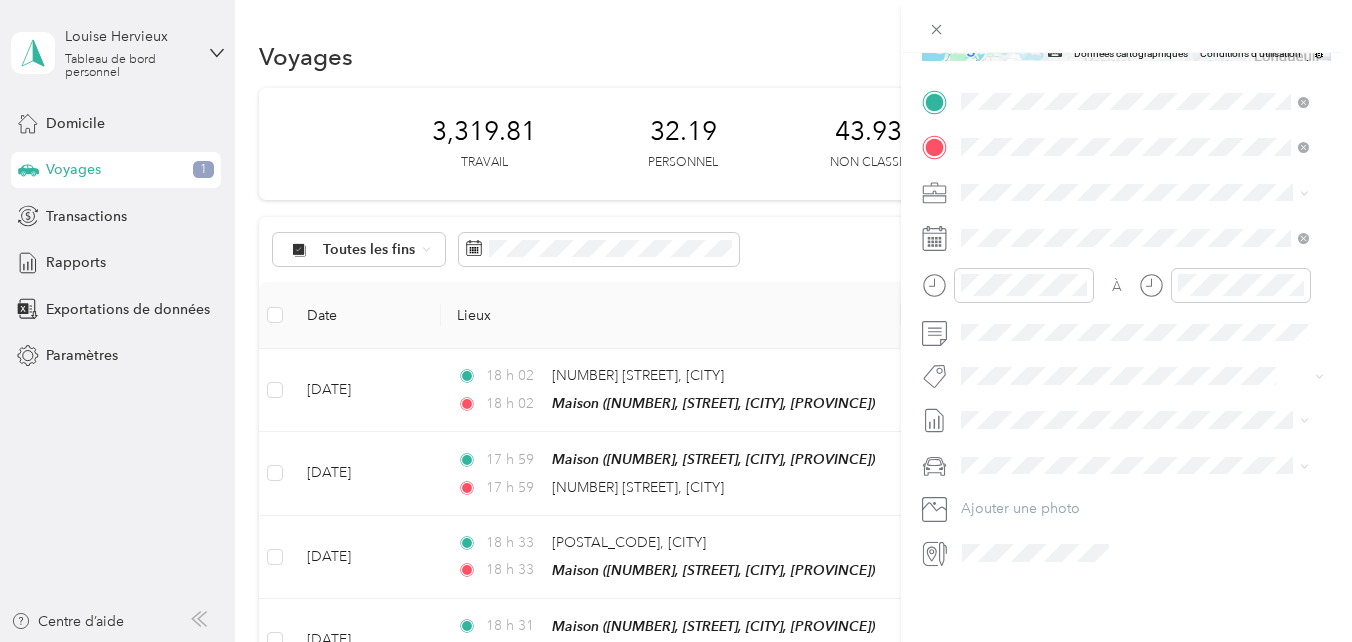 scroll, scrollTop: 408, scrollLeft: 0, axis: vertical 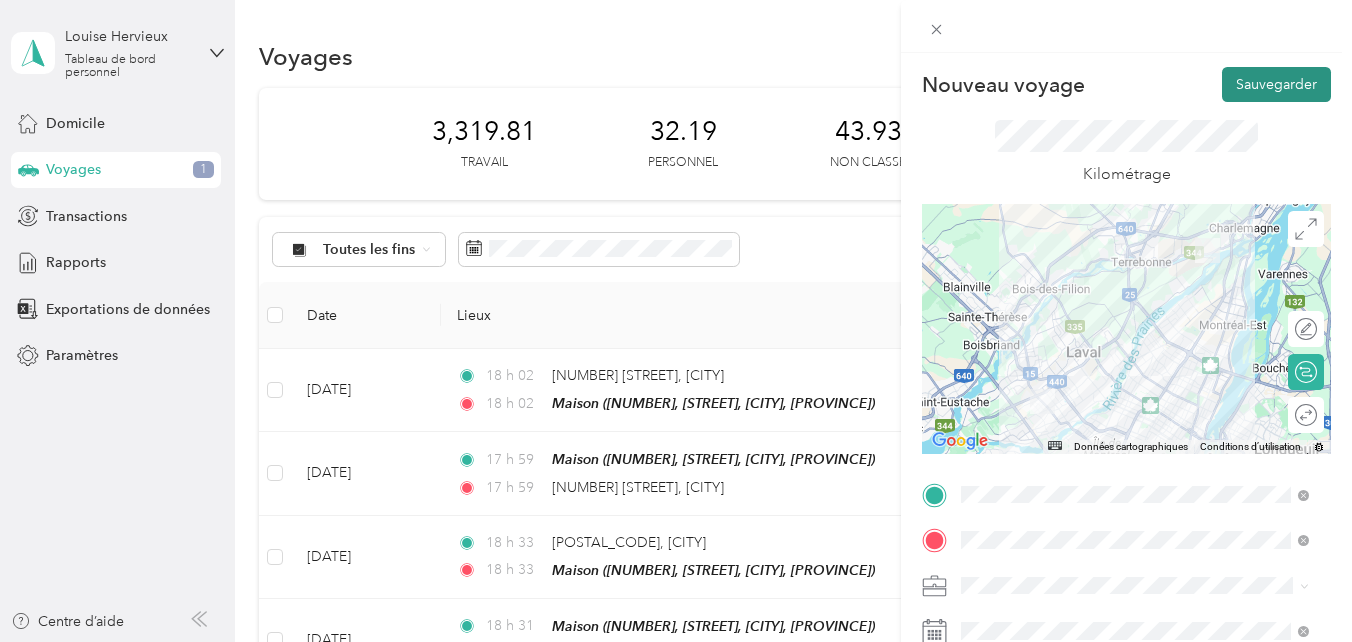 click on "Sauvegarder" at bounding box center (1276, 84) 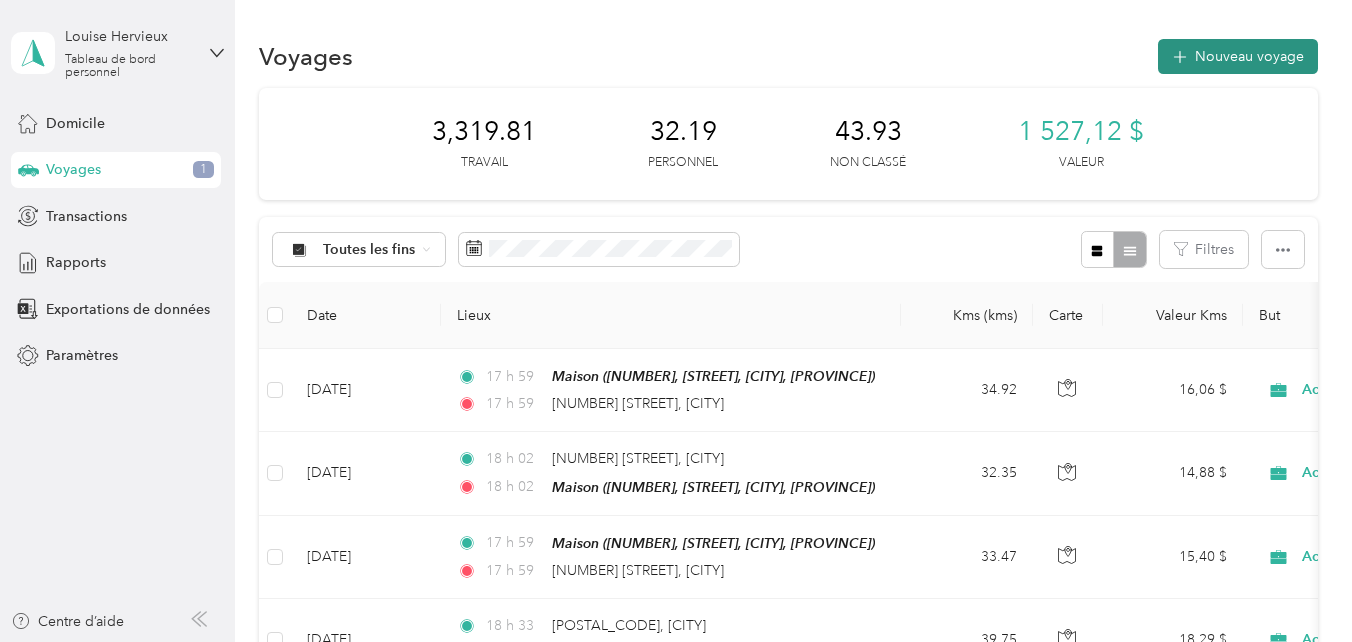 click on "Nouveau voyage" at bounding box center [1249, 56] 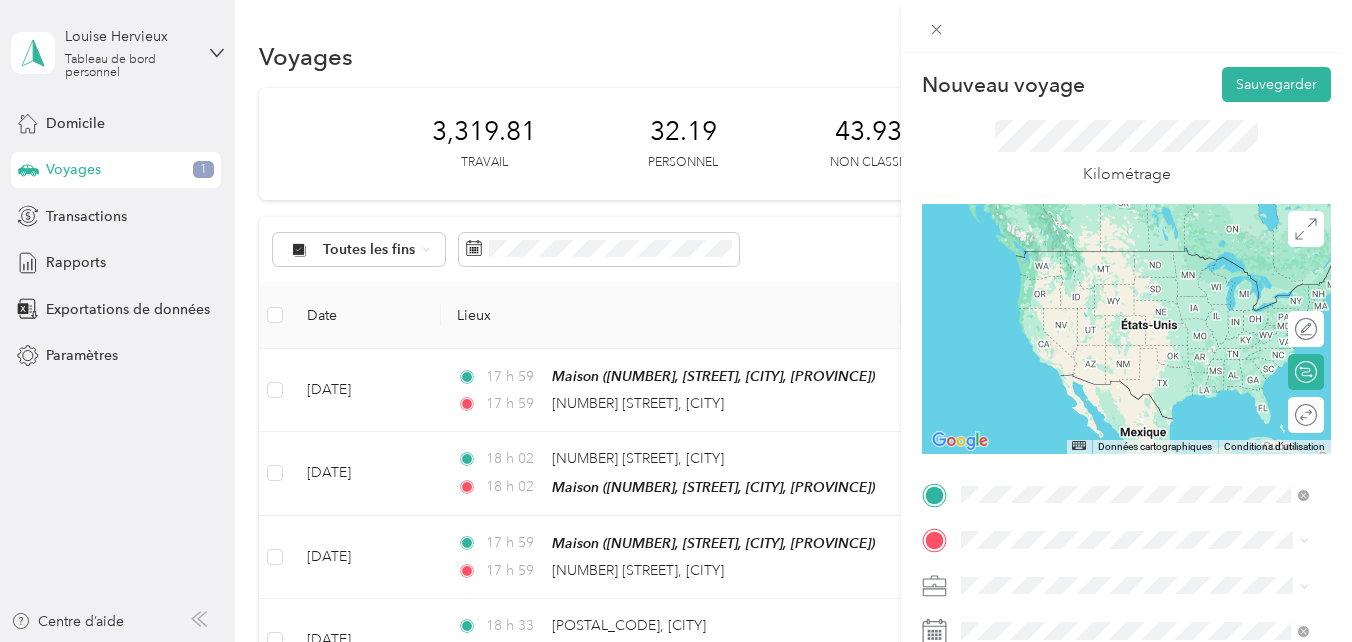 click on "[NUMBER] [STREET], [CITY]" at bounding box center [1135, 252] 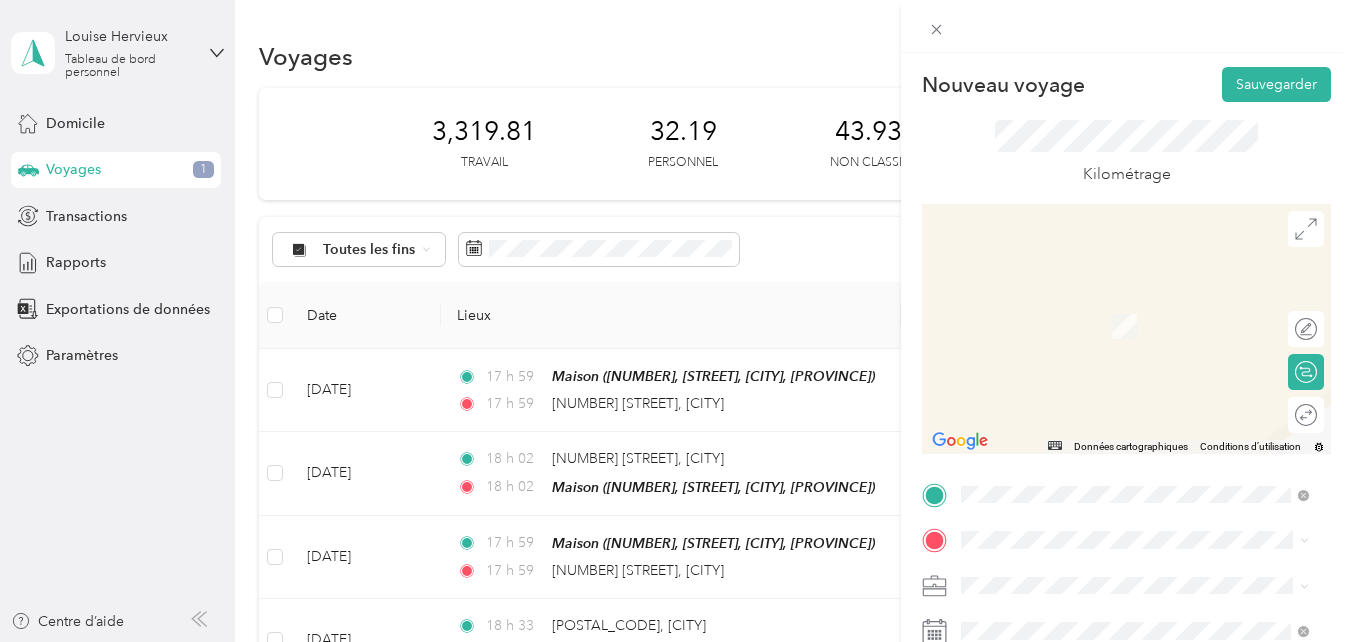 click on "[NUMBER] [STREET], [CITY], [PROVINCE], Canada" at bounding box center (1130, 336) 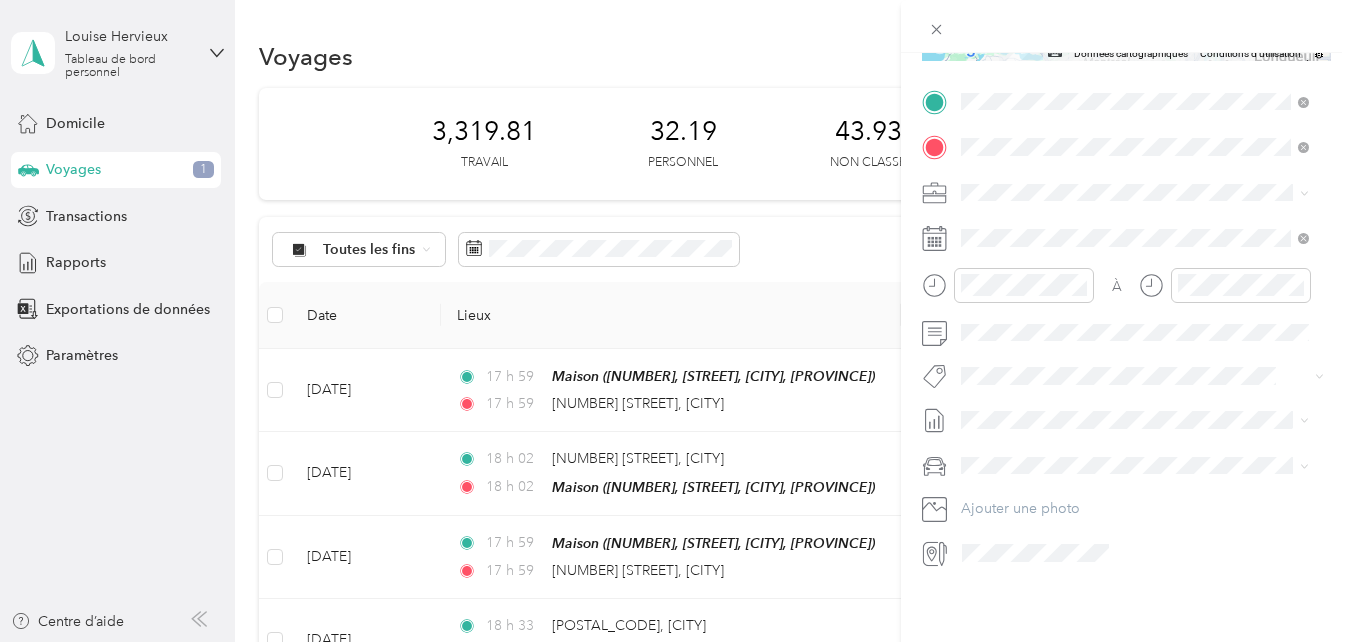 scroll, scrollTop: 408, scrollLeft: 0, axis: vertical 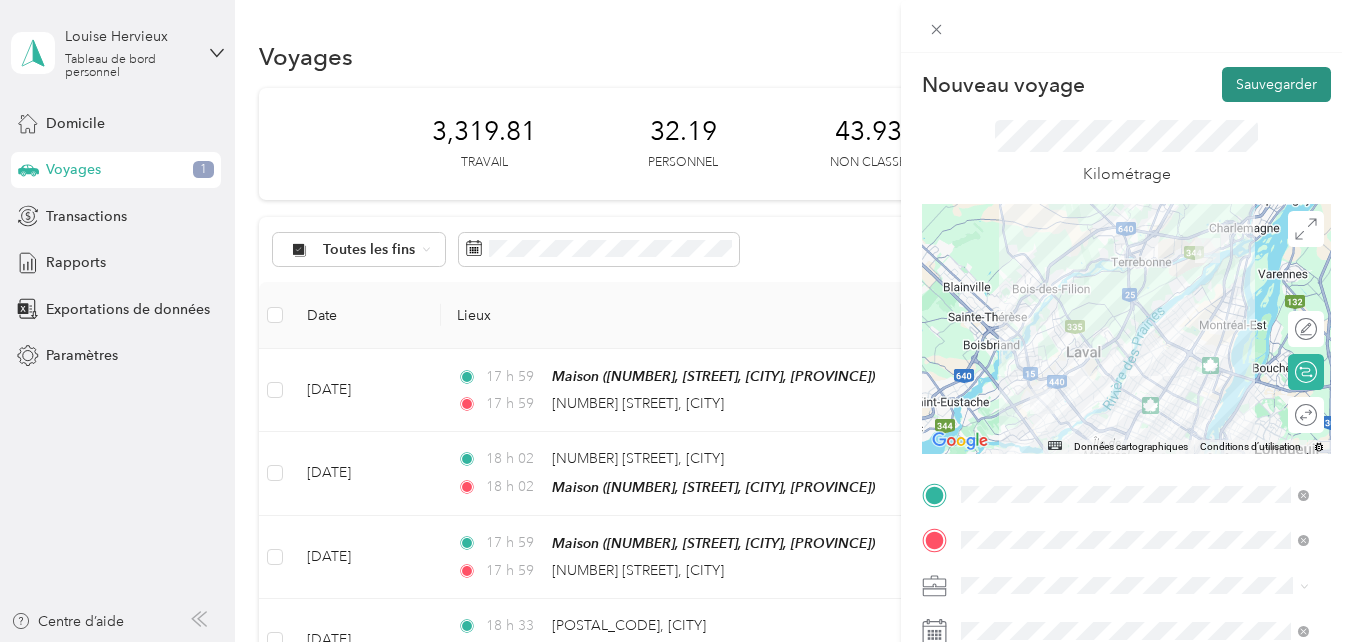 click on "Sauvegarder" at bounding box center [1276, 84] 